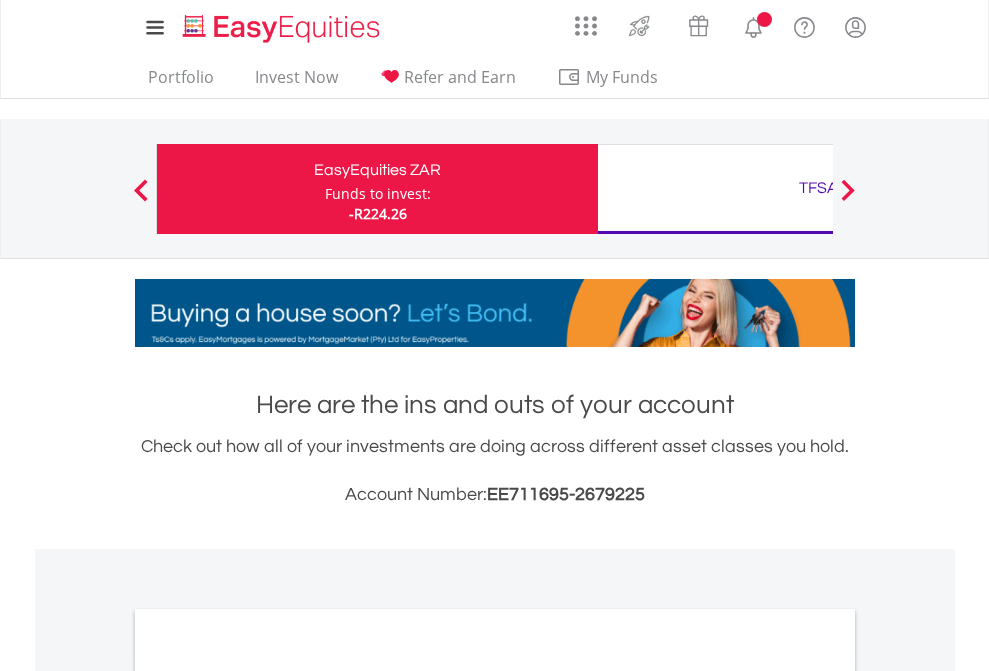 scroll, scrollTop: 0, scrollLeft: 0, axis: both 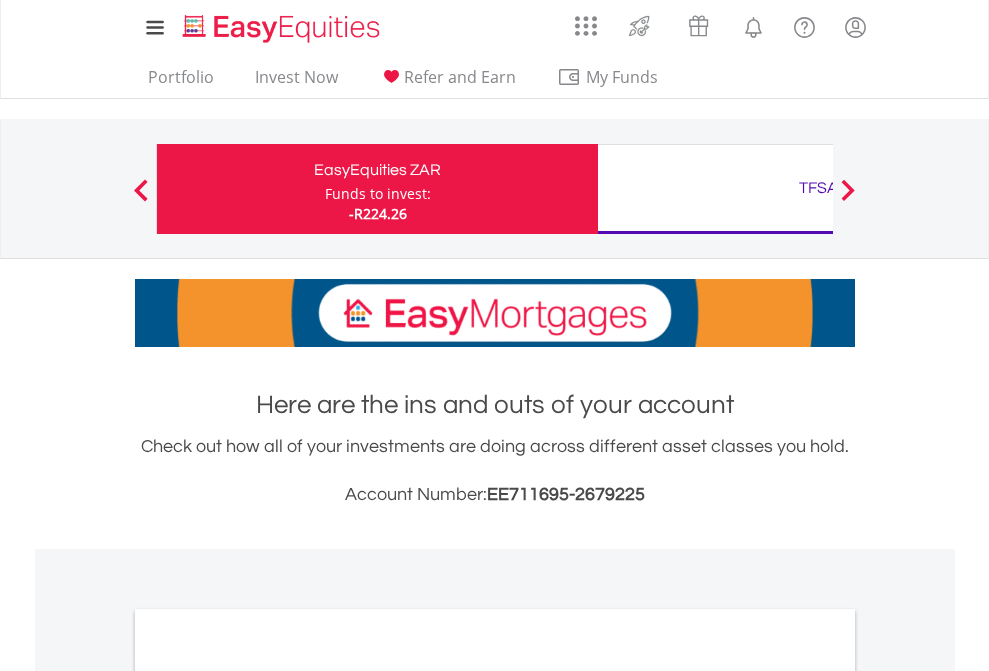 click on "Funds to invest:" at bounding box center (378, 194) 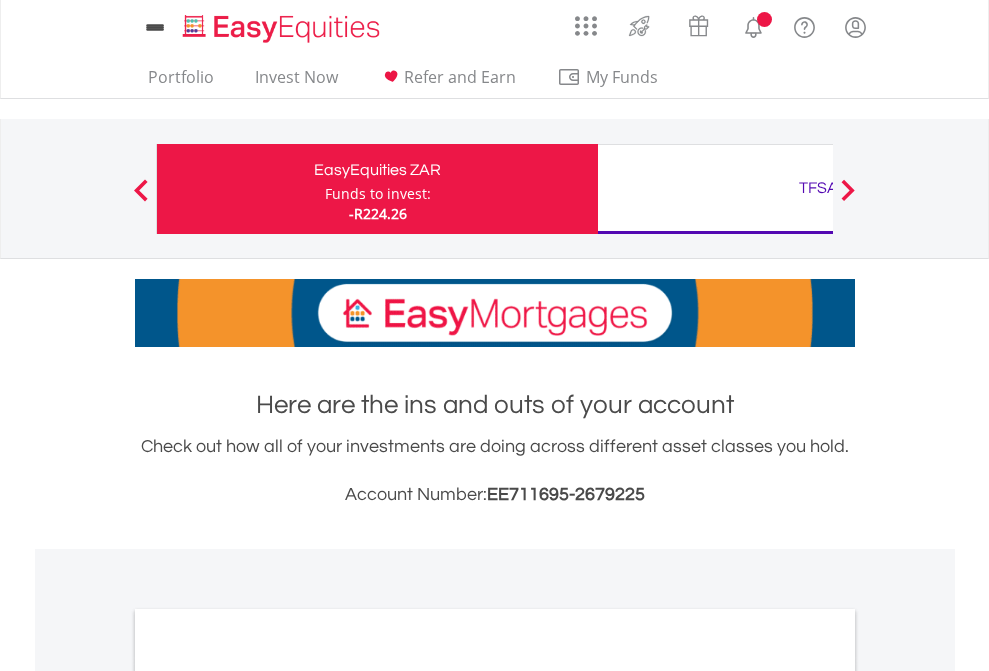 scroll, scrollTop: 0, scrollLeft: 0, axis: both 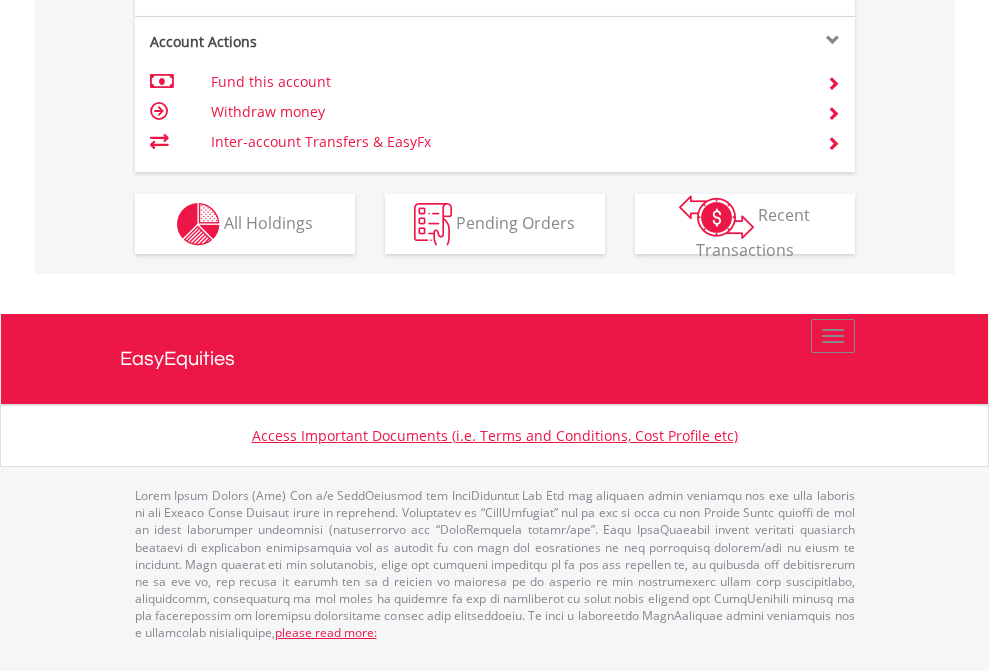 click on "Investment types" at bounding box center [706, -337] 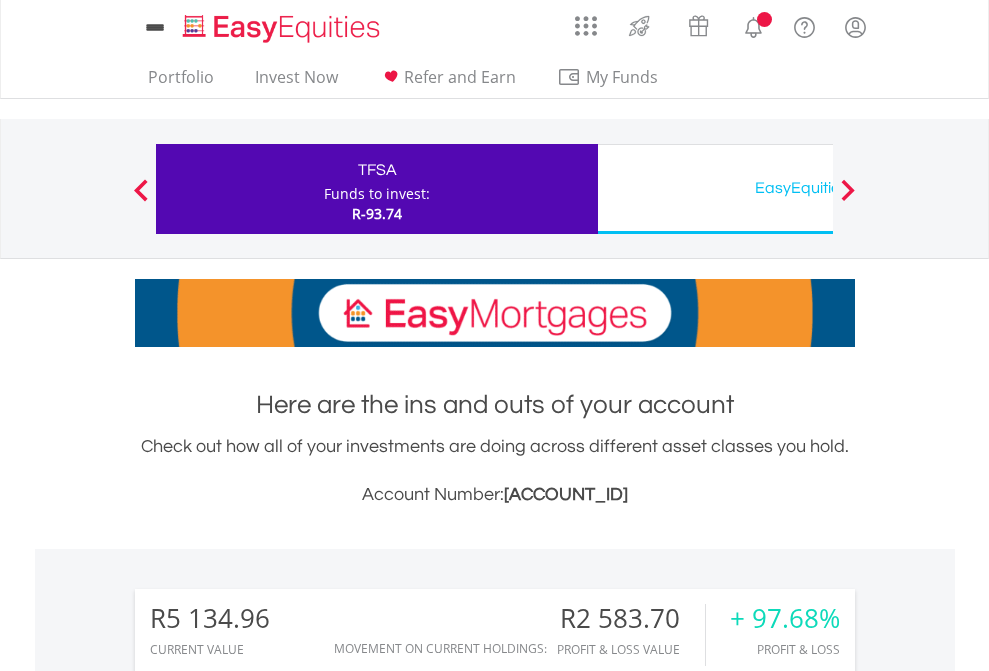 scroll, scrollTop: 0, scrollLeft: 0, axis: both 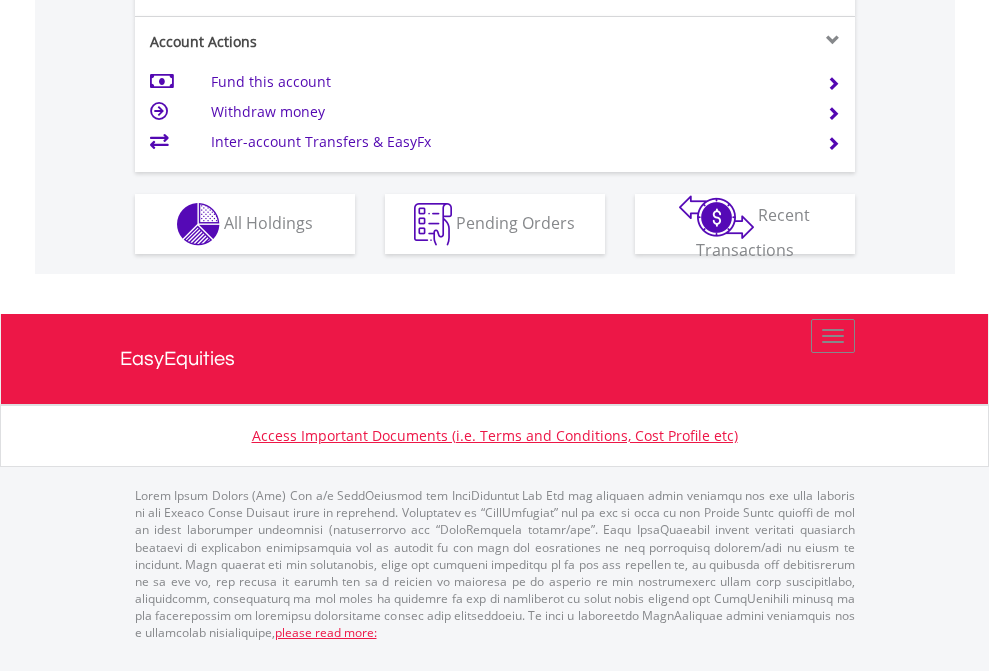 click on "Investment types" at bounding box center (706, -337) 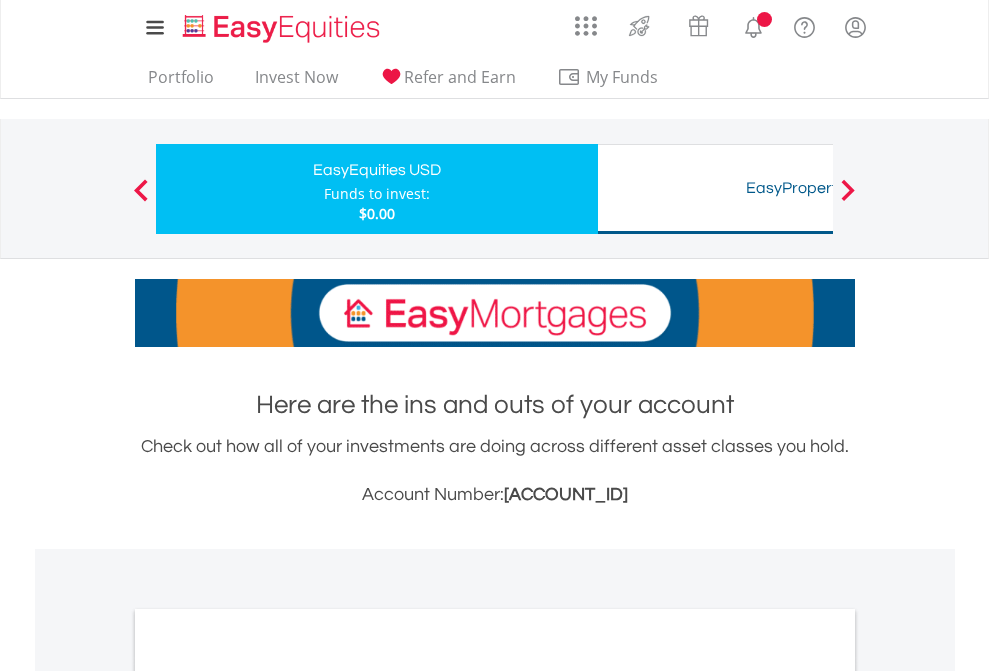 scroll, scrollTop: 0, scrollLeft: 0, axis: both 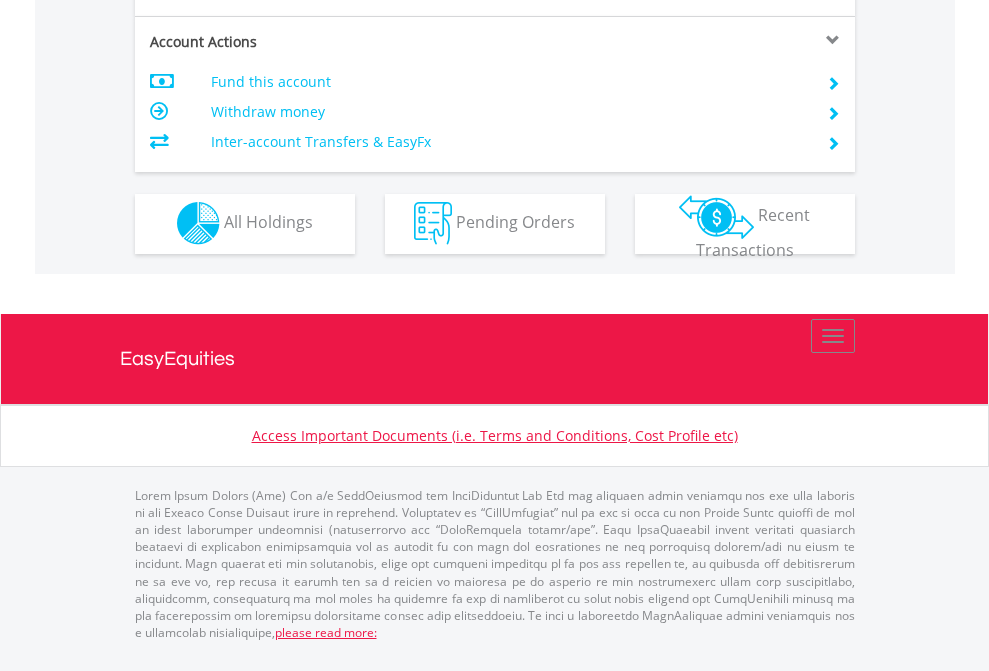 click on "Investment types" at bounding box center [706, -353] 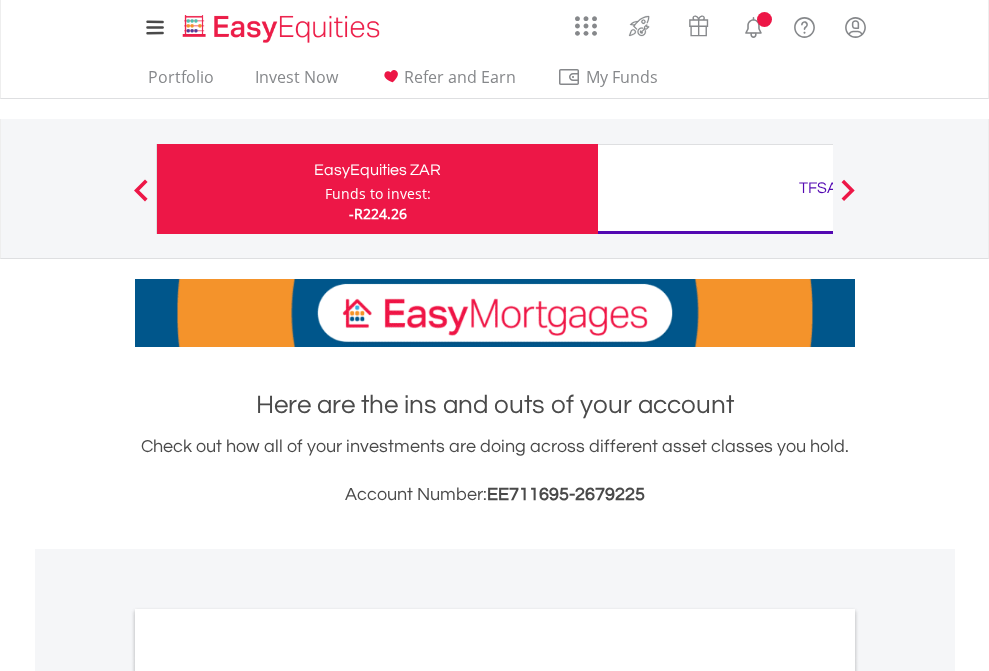 scroll, scrollTop: 0, scrollLeft: 0, axis: both 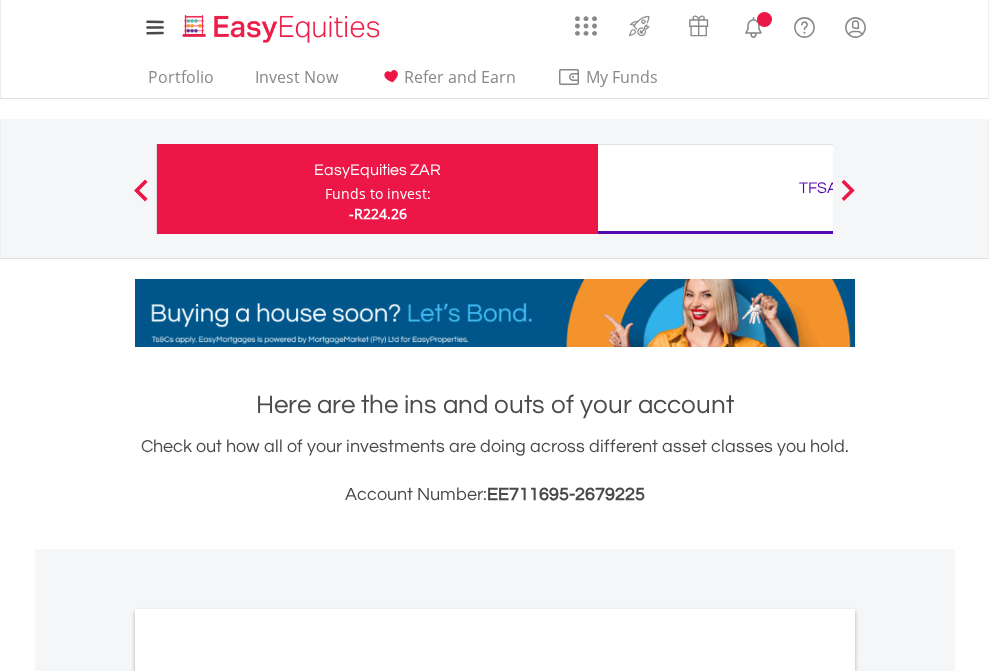 click on "All Holdings" at bounding box center (268, 1096) 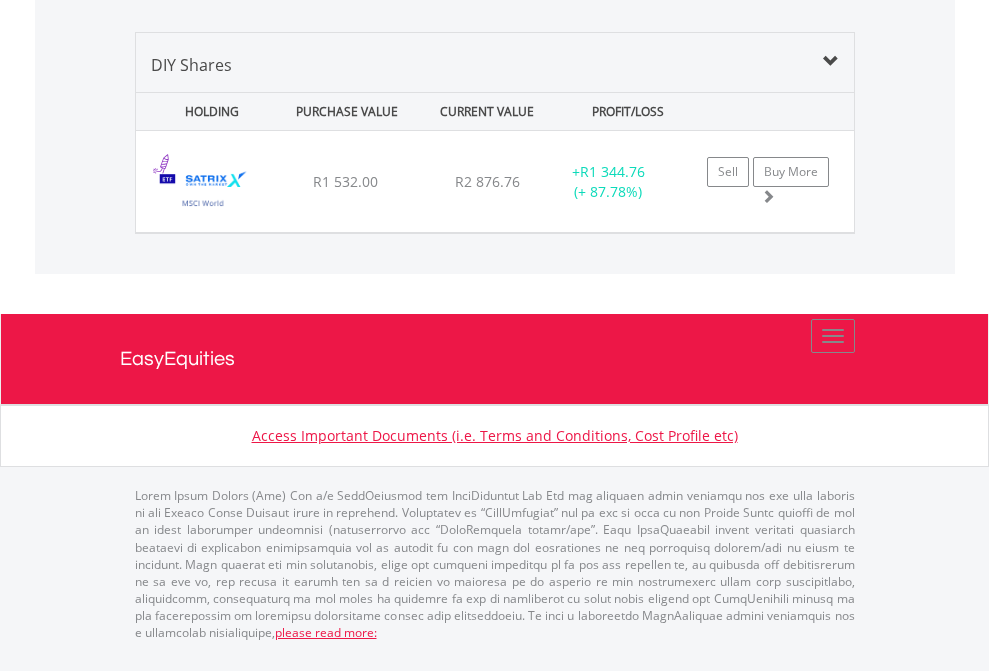 scroll, scrollTop: 144, scrollLeft: 0, axis: vertical 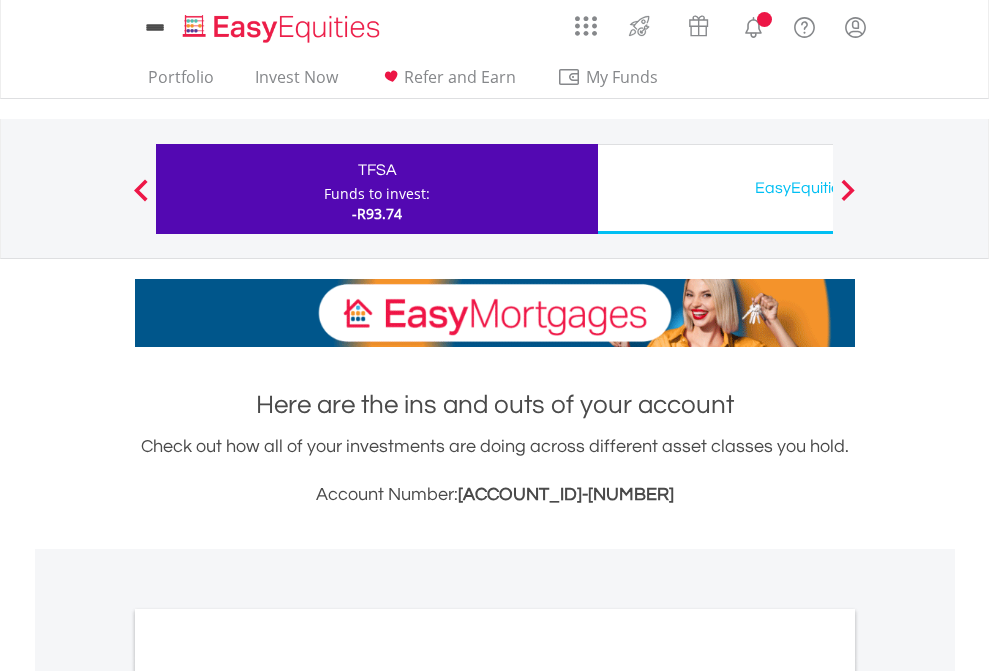 click on "All Holdings" at bounding box center [268, 1096] 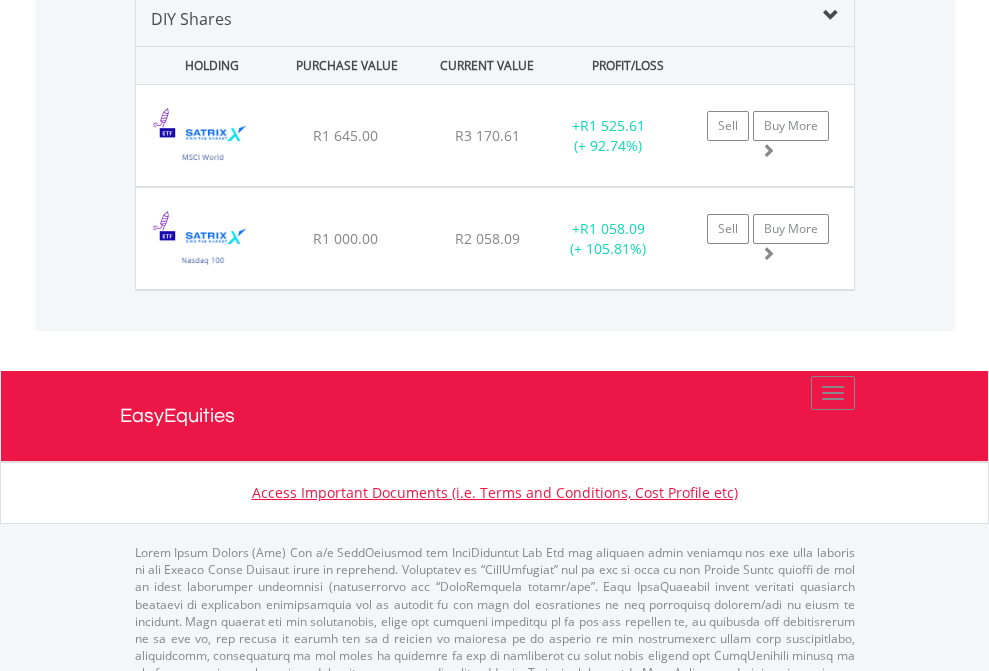 scroll, scrollTop: 1933, scrollLeft: 0, axis: vertical 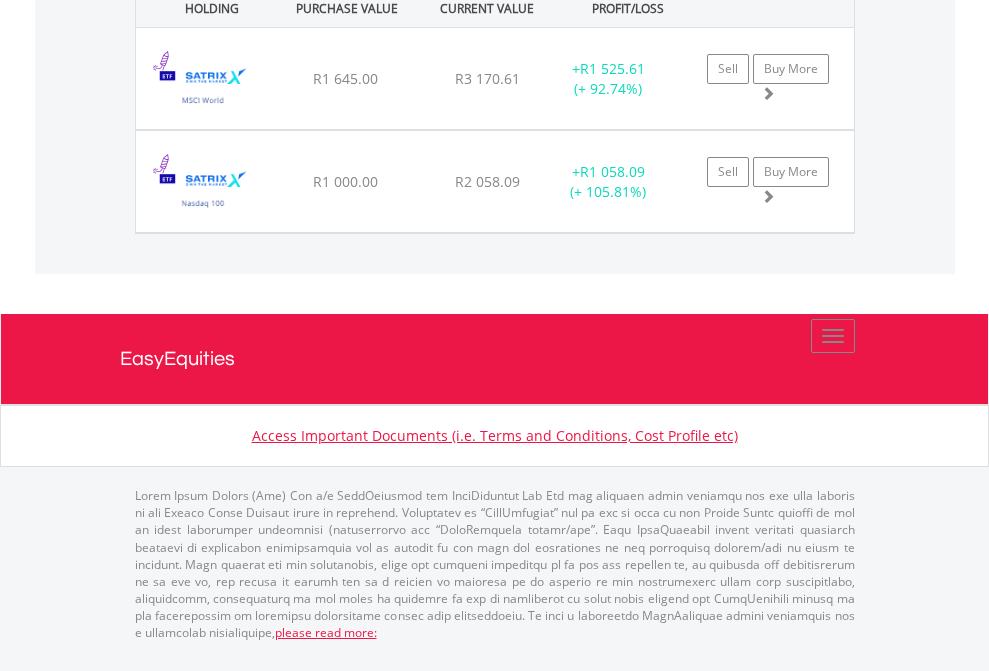 click on "EasyEquities USD" at bounding box center (818, -1071) 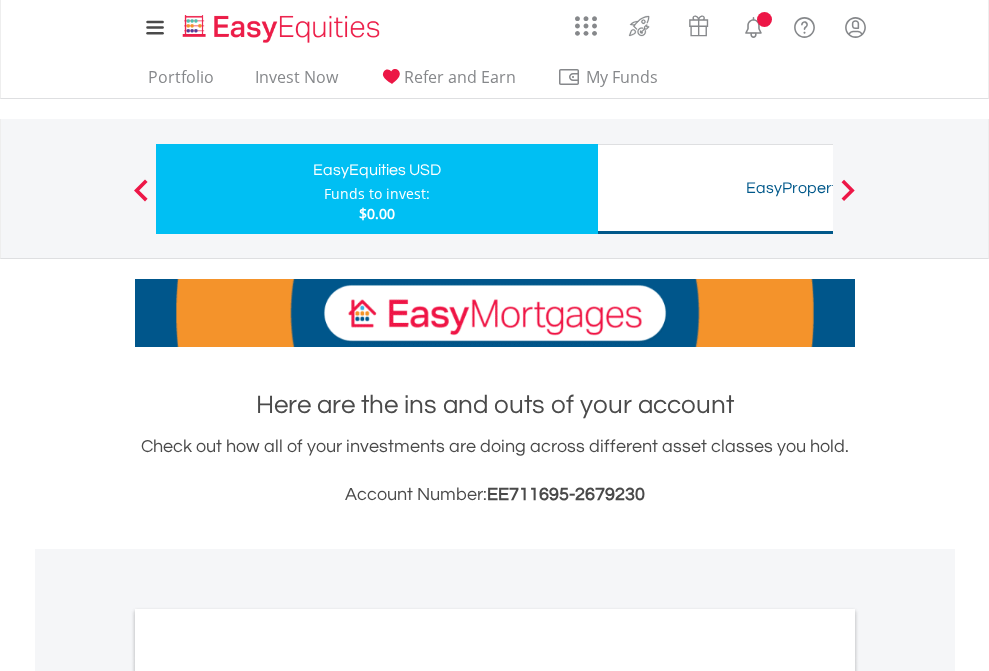 scroll, scrollTop: 0, scrollLeft: 0, axis: both 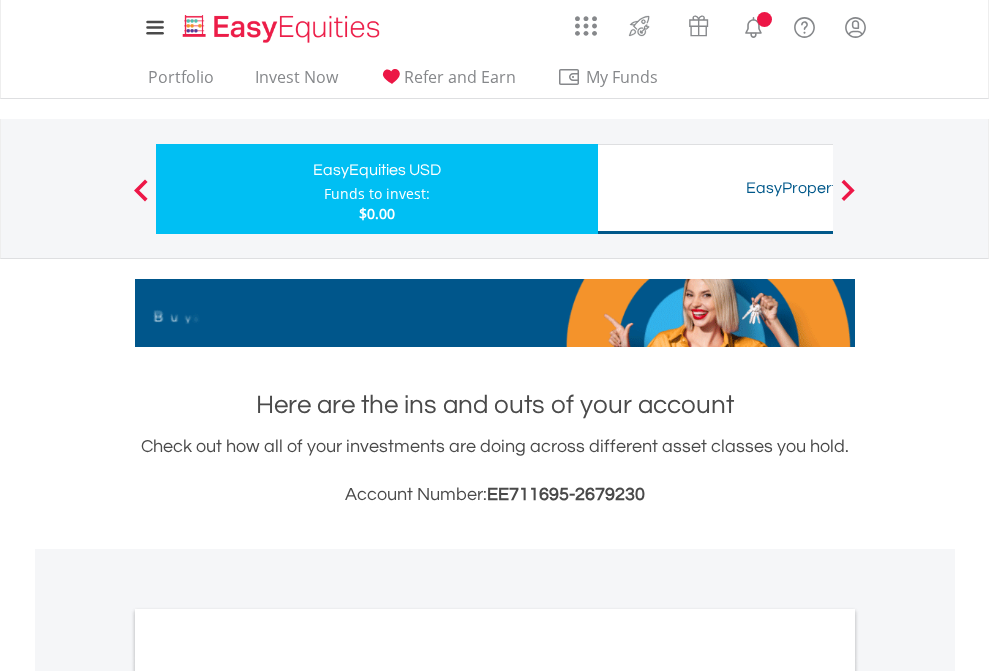 click on "All Holdings" at bounding box center (268, 1096) 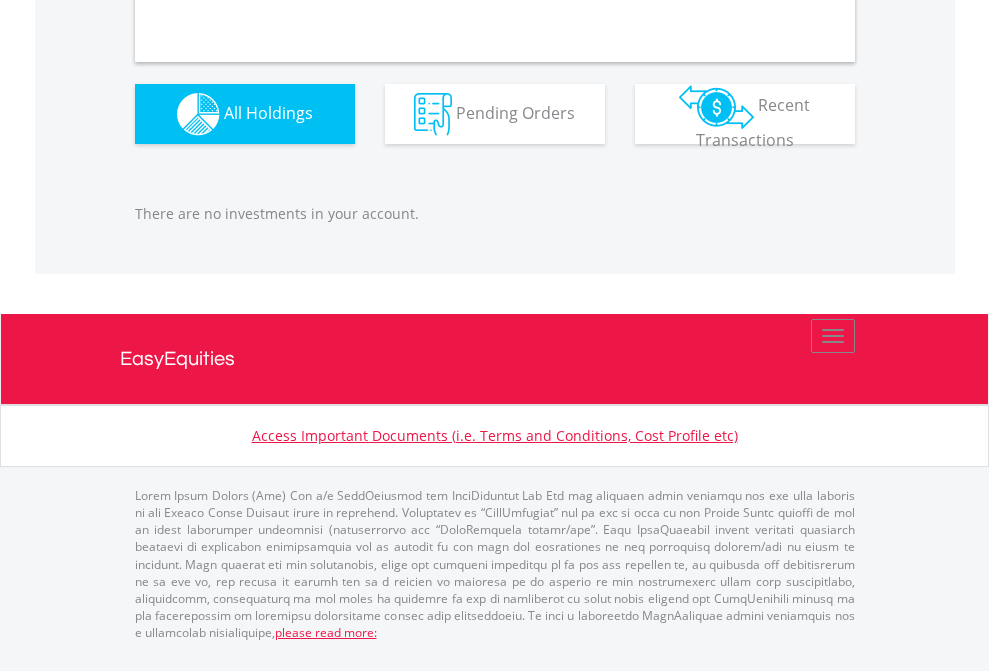 scroll, scrollTop: 1980, scrollLeft: 0, axis: vertical 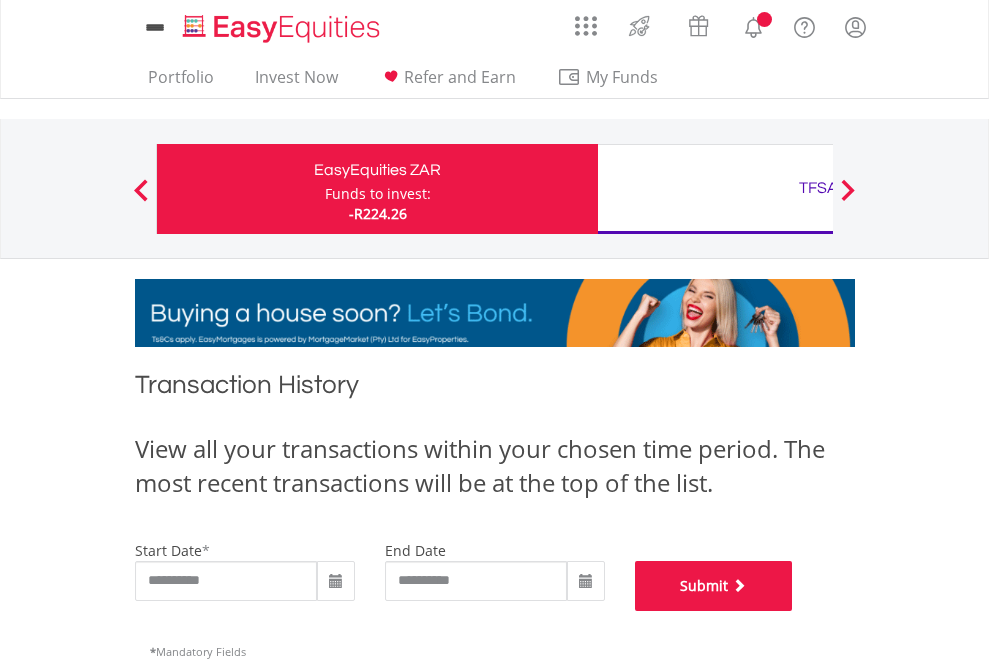 click on "Submit" at bounding box center (714, 586) 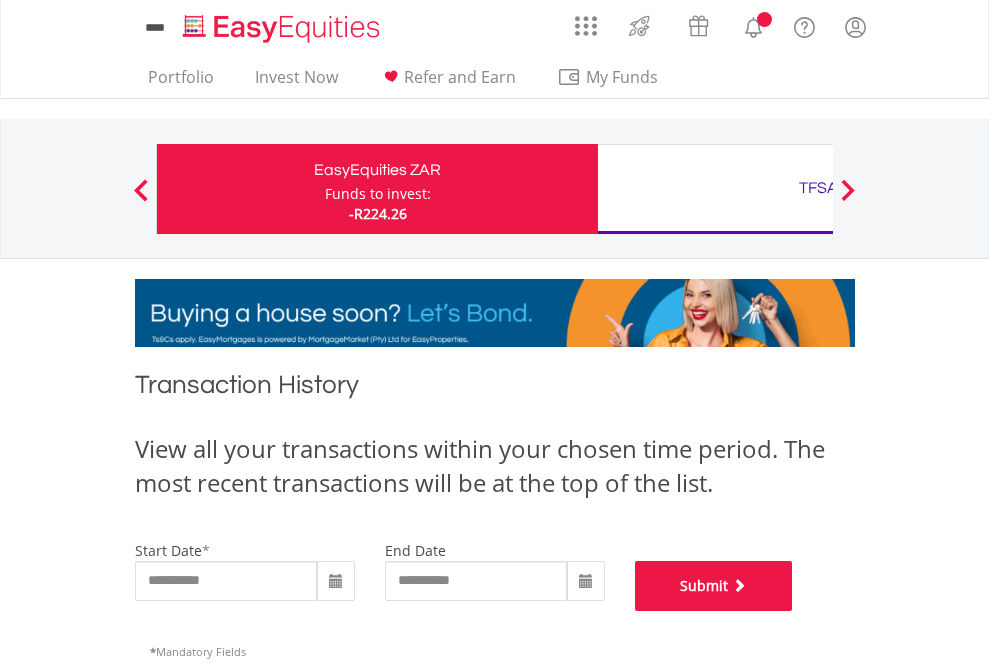 scroll, scrollTop: 811, scrollLeft: 0, axis: vertical 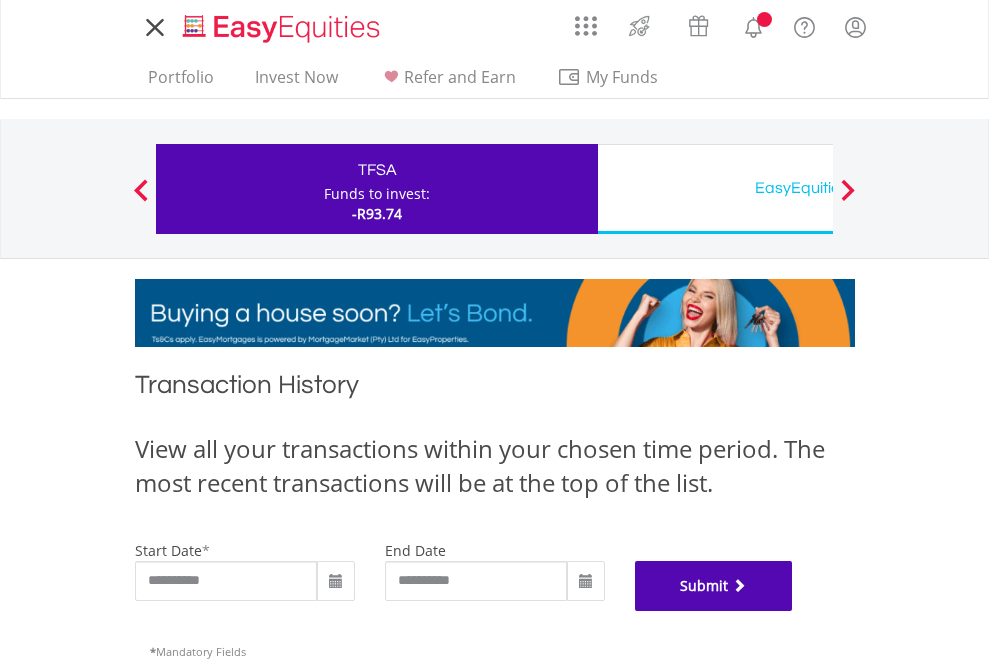 click on "Submit" at bounding box center (714, 586) 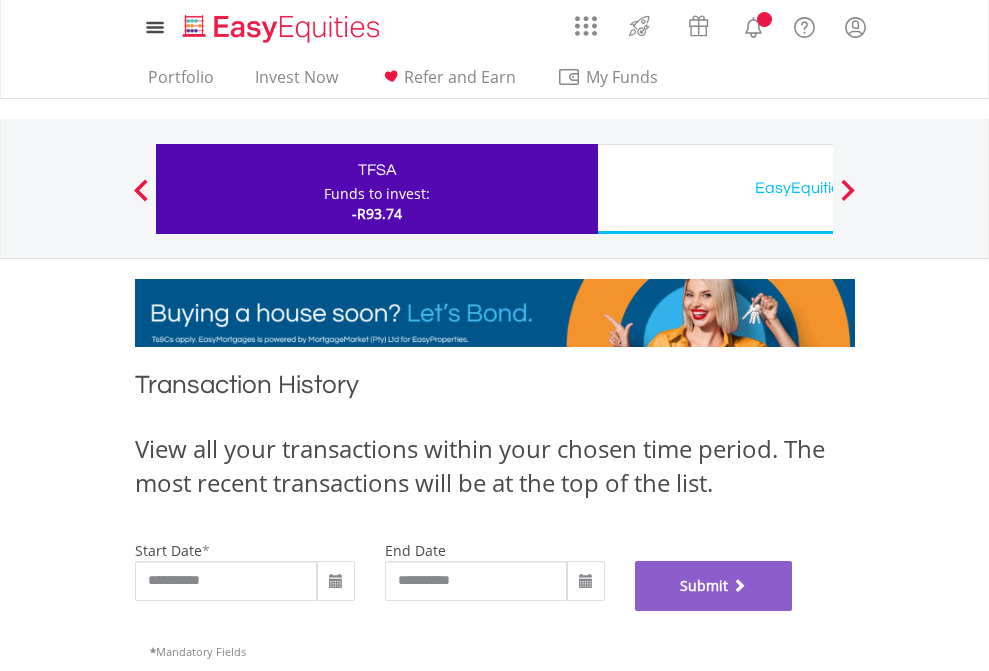 scroll, scrollTop: 811, scrollLeft: 0, axis: vertical 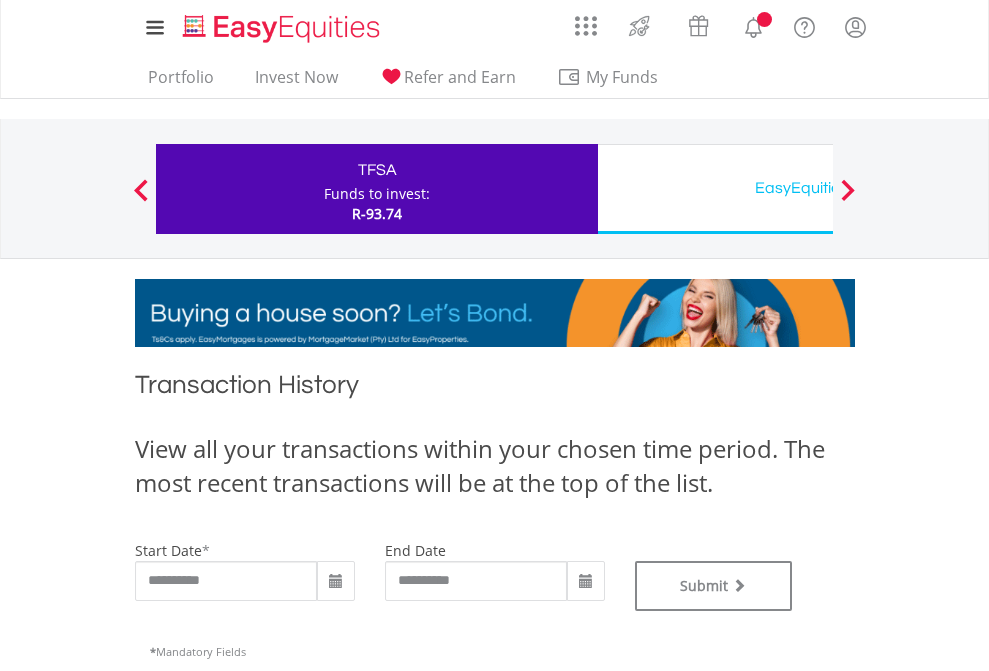 click on "EasyEquities USD" at bounding box center [818, 188] 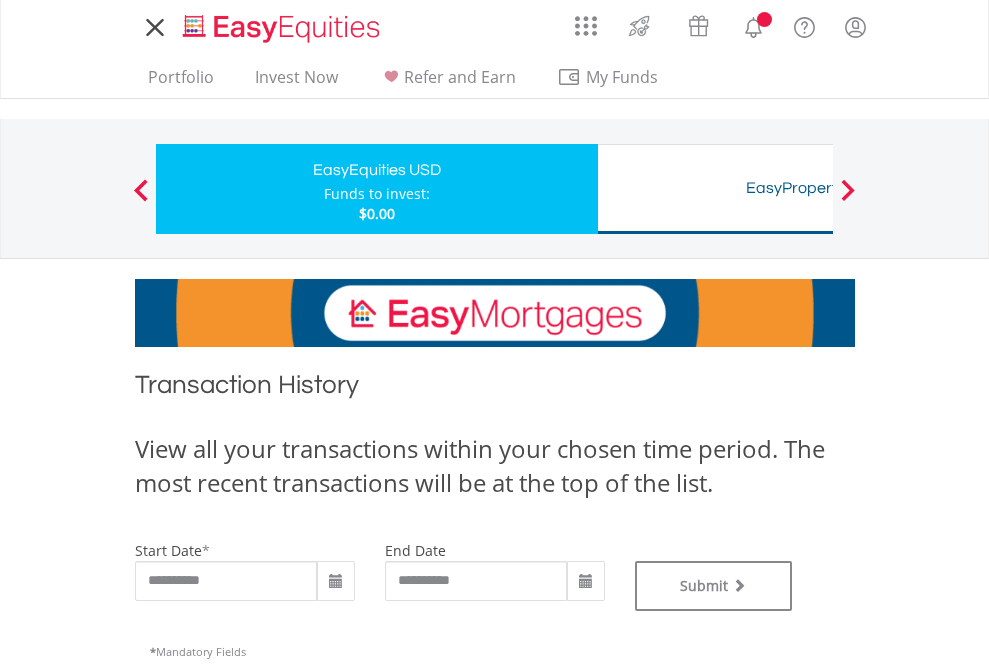 scroll, scrollTop: 0, scrollLeft: 0, axis: both 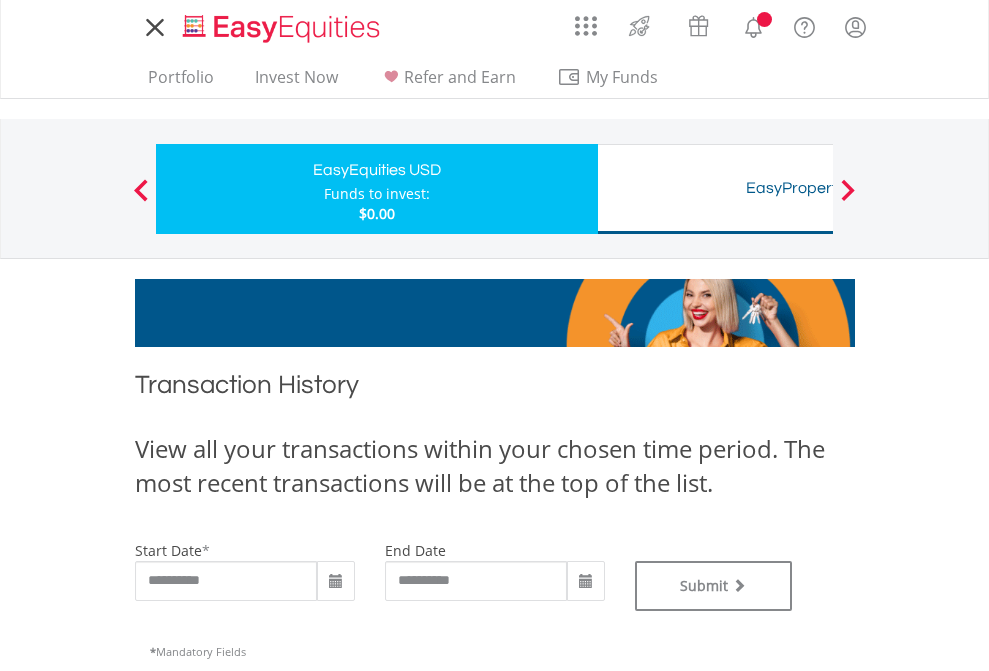 type on "**********" 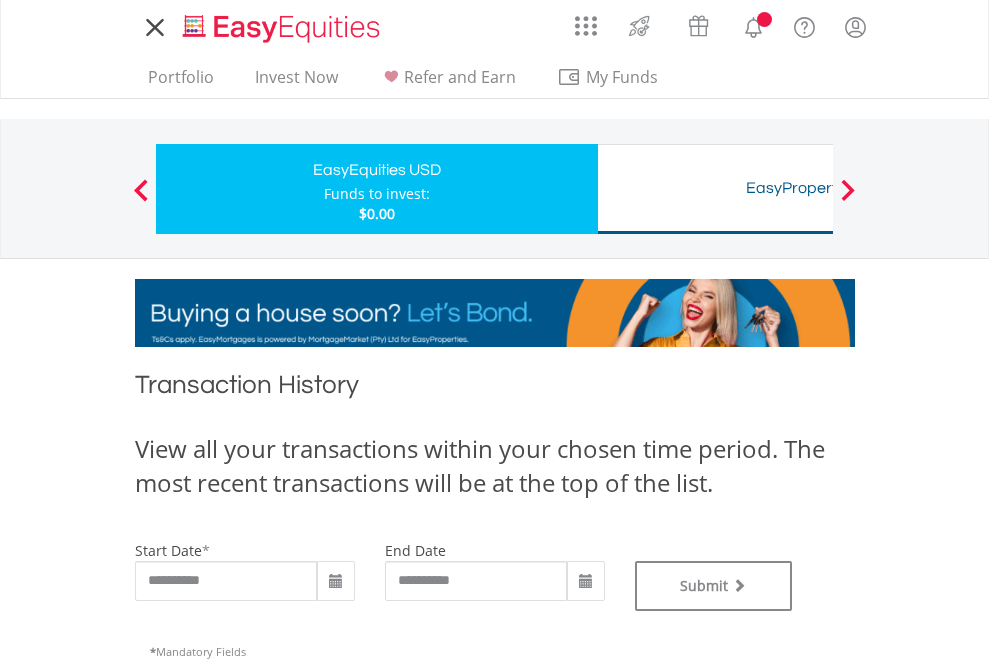 type on "**********" 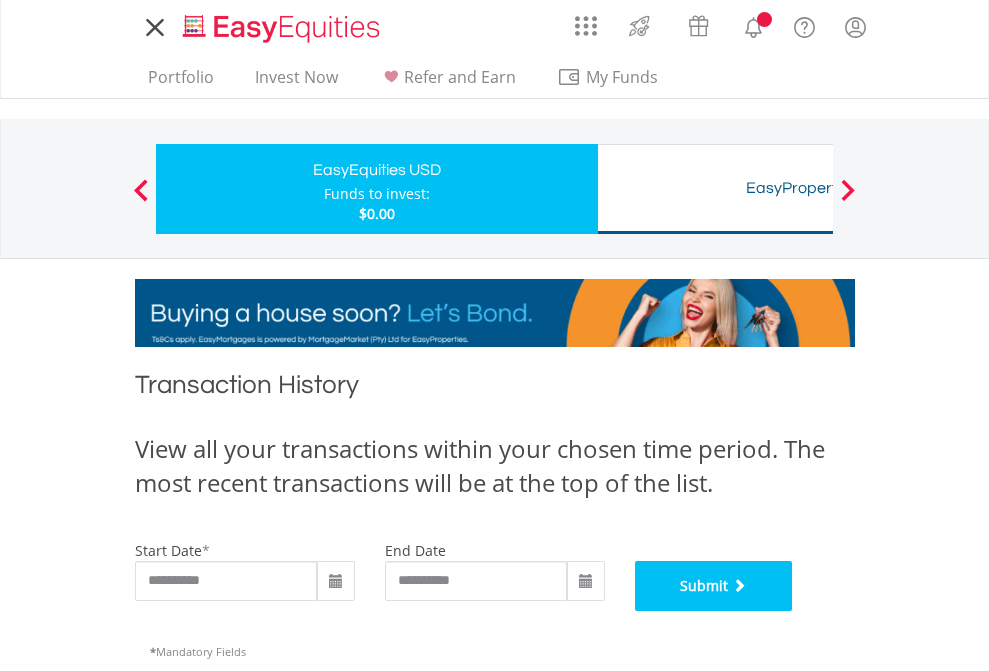 click on "Submit" at bounding box center [714, 586] 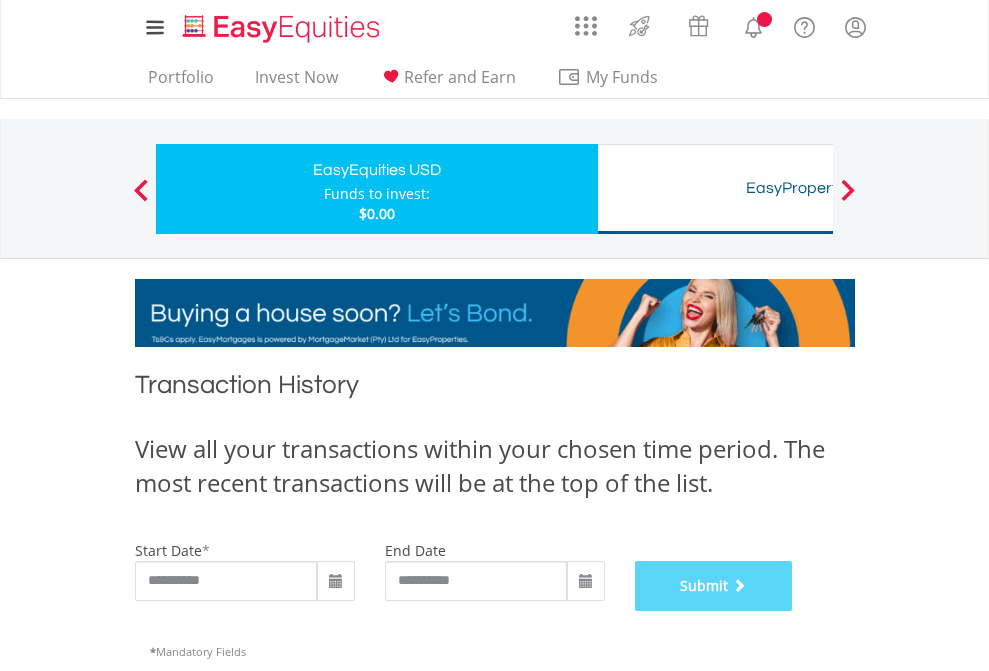 scroll, scrollTop: 811, scrollLeft: 0, axis: vertical 